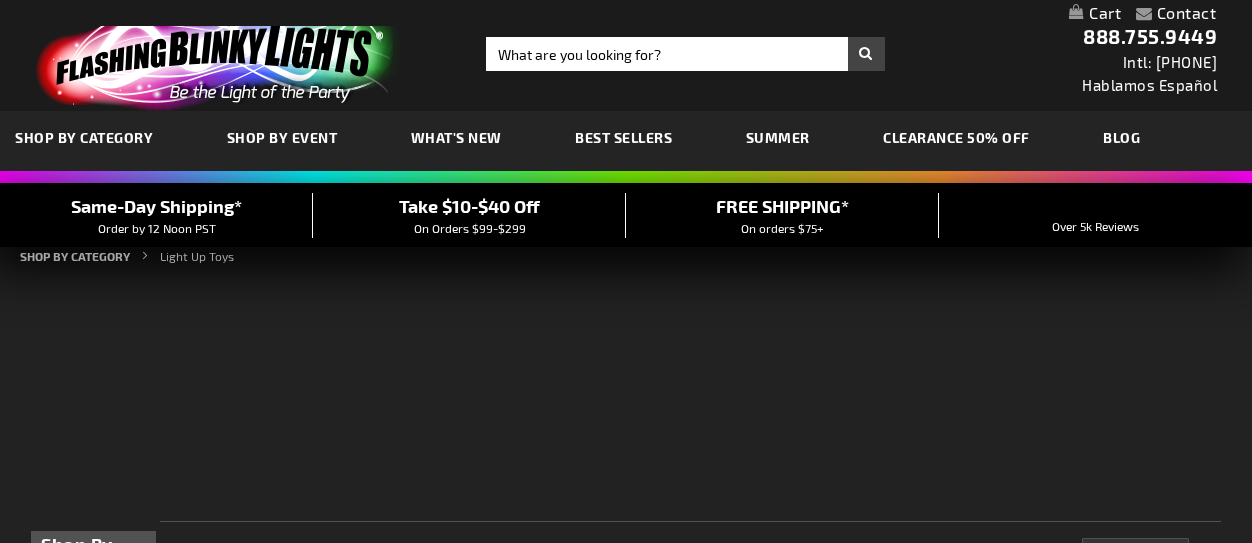 scroll, scrollTop: 0, scrollLeft: 0, axis: both 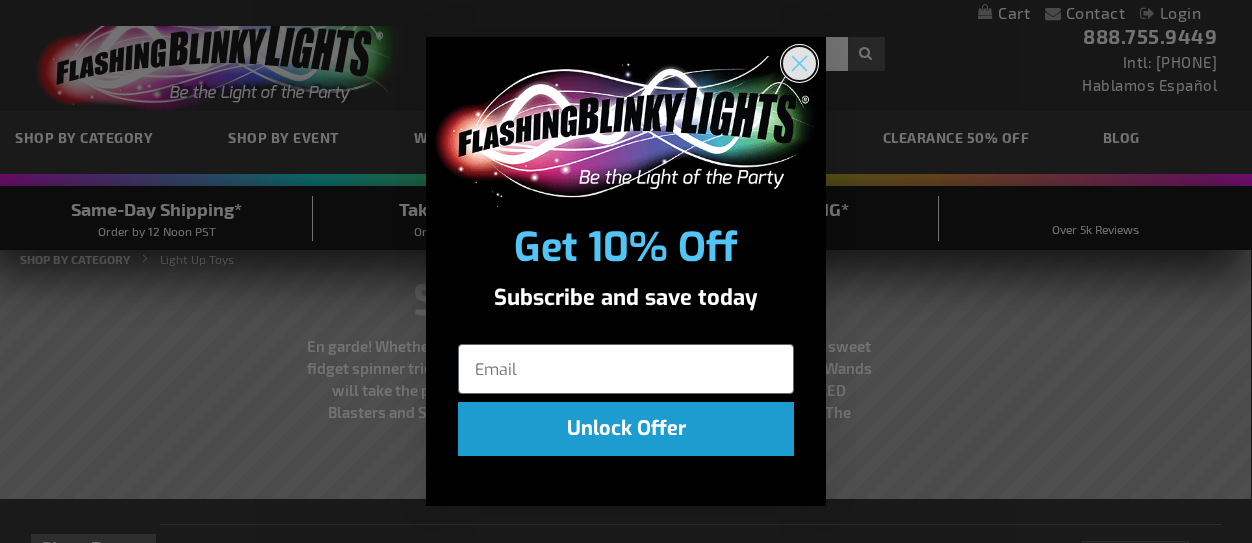 click 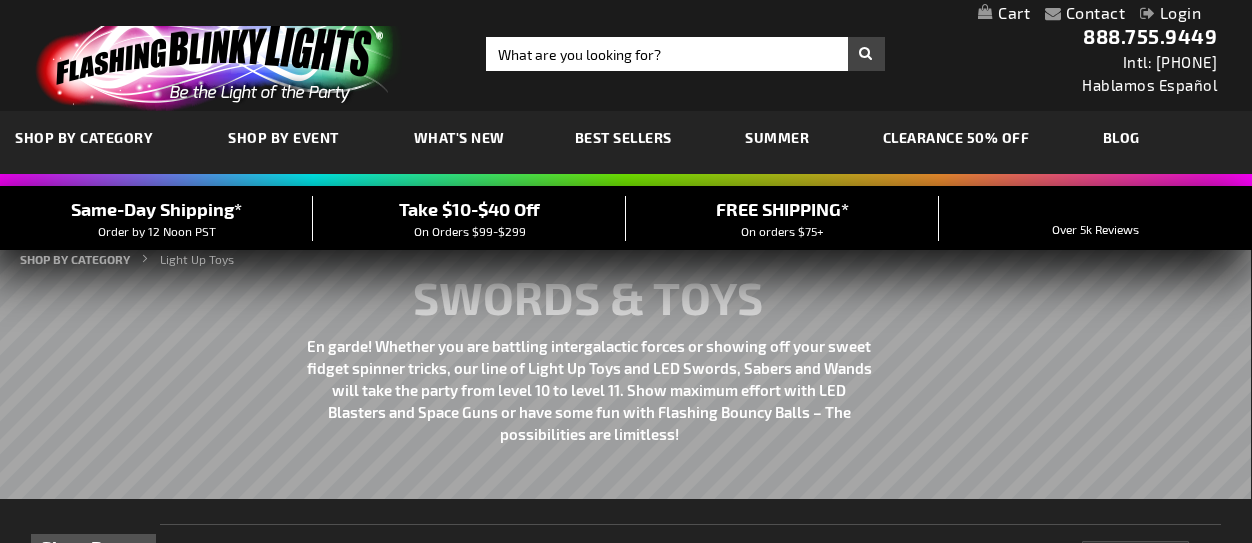 scroll, scrollTop: 0, scrollLeft: 0, axis: both 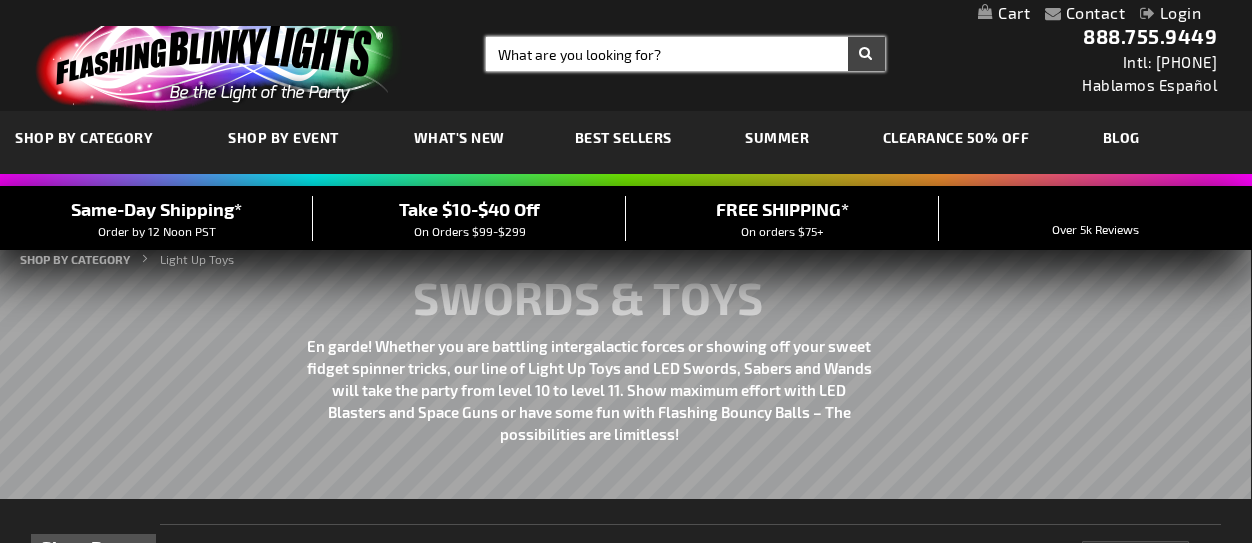 click on "Search" at bounding box center [685, 54] 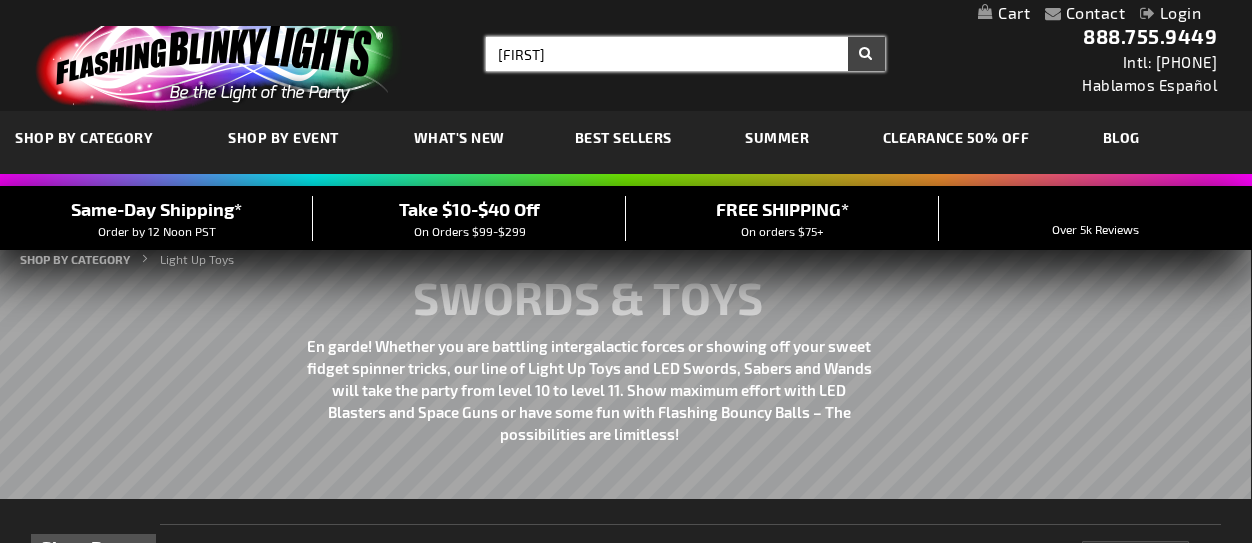 type on "tomborouin" 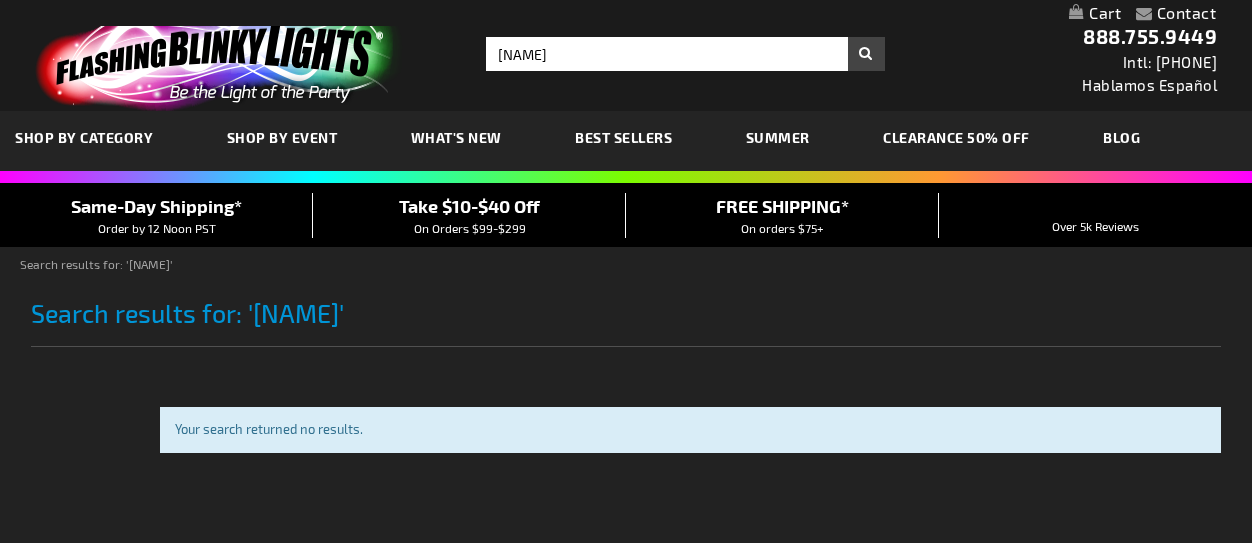 scroll, scrollTop: 0, scrollLeft: 0, axis: both 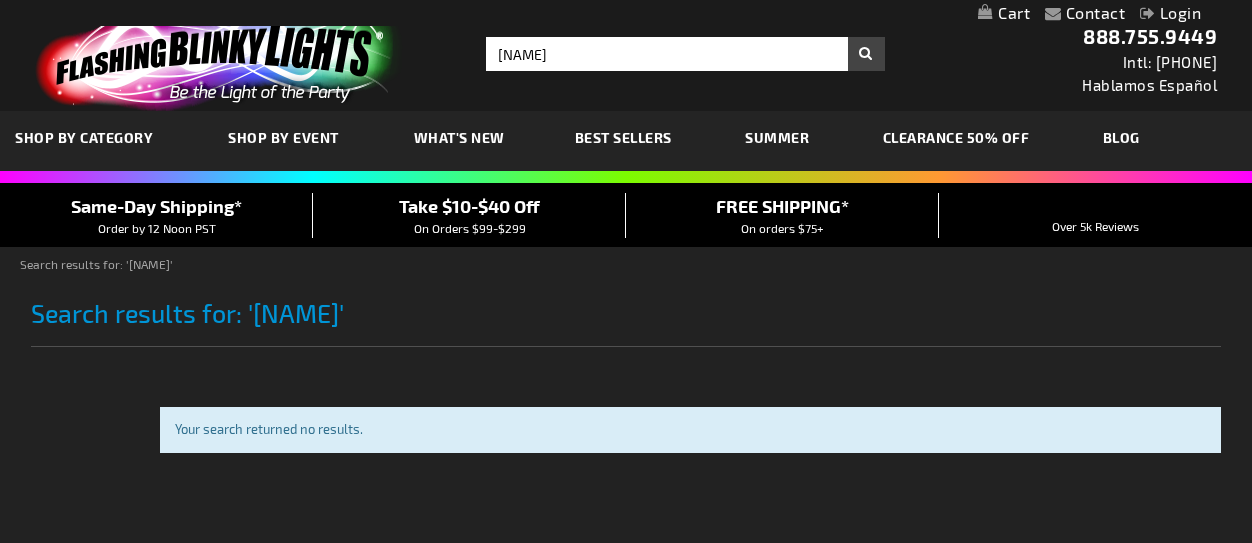 click on "What's New" at bounding box center (459, 137) 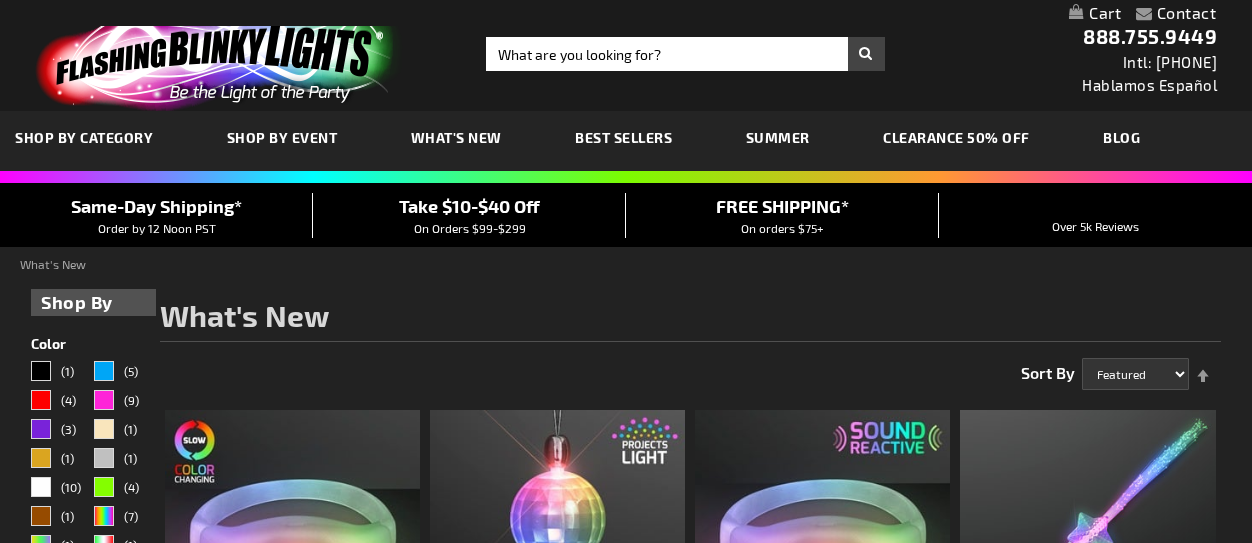 scroll, scrollTop: 0, scrollLeft: 0, axis: both 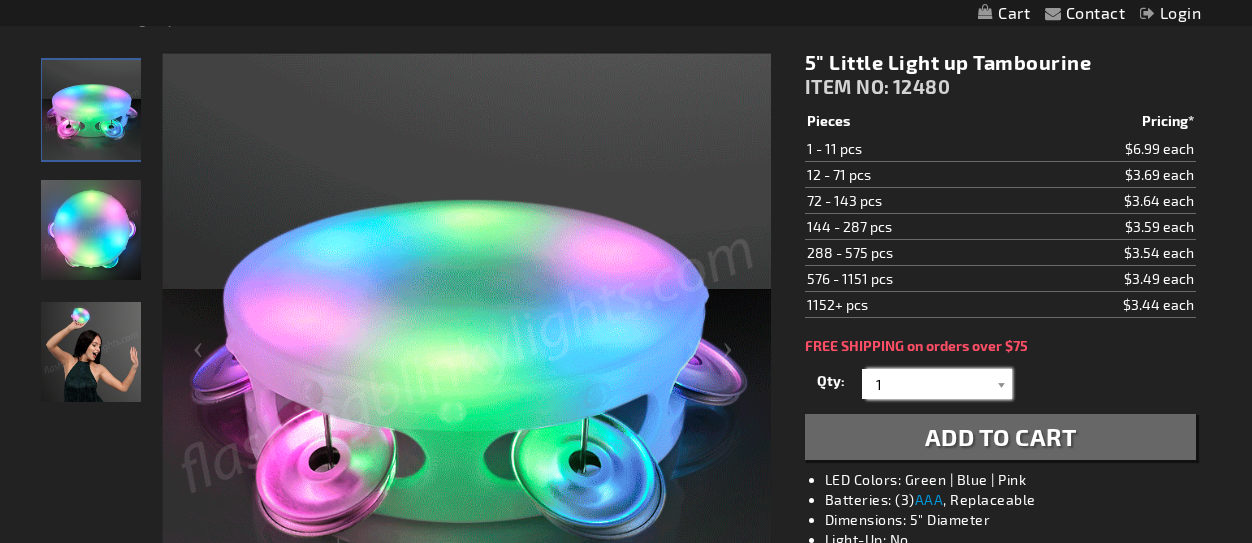 click on "1" at bounding box center [939, 384] 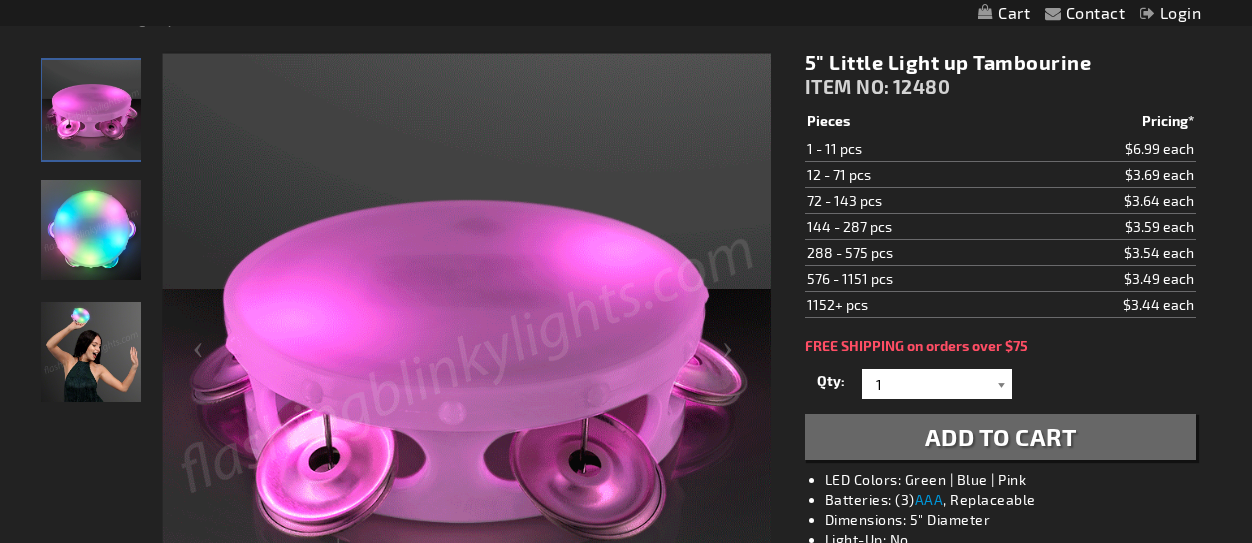 click at bounding box center [1002, 384] 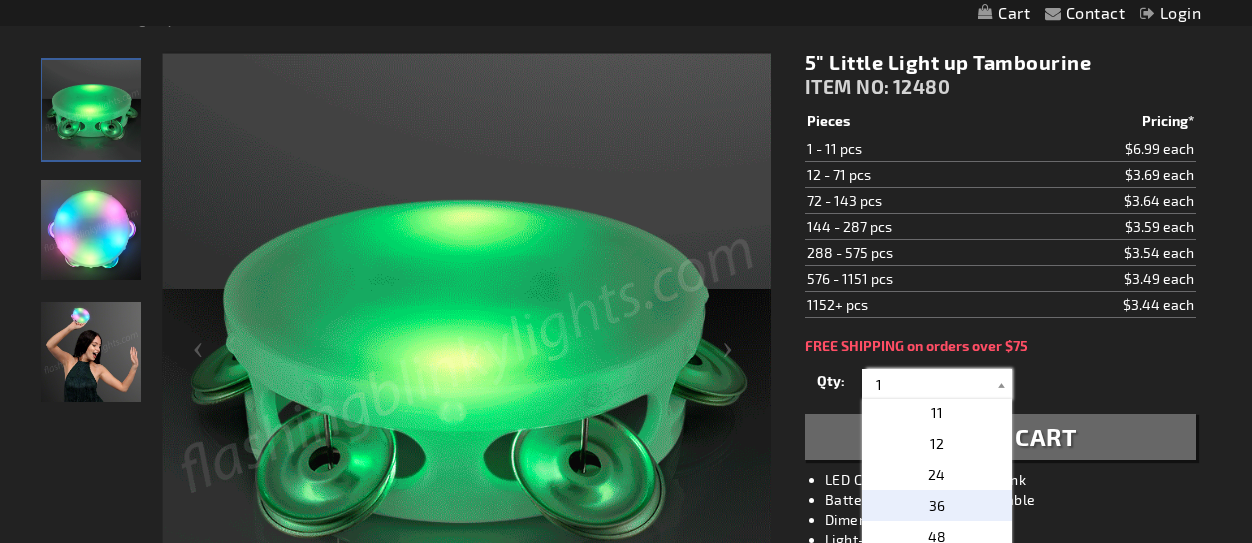 scroll, scrollTop: 308, scrollLeft: 0, axis: vertical 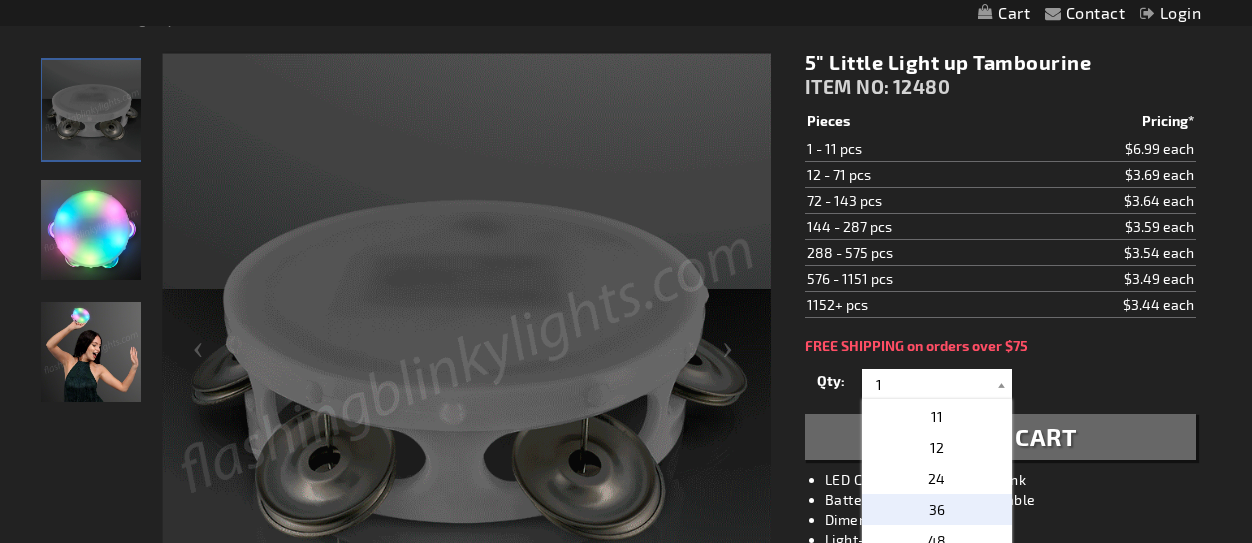 click on "36" at bounding box center [937, 509] 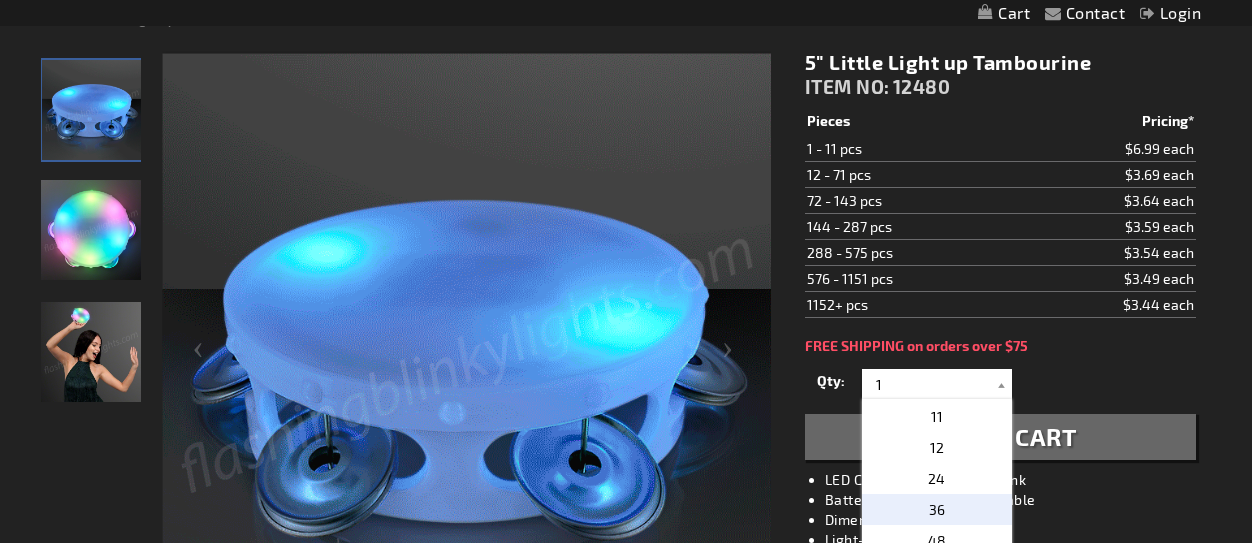 type on "36" 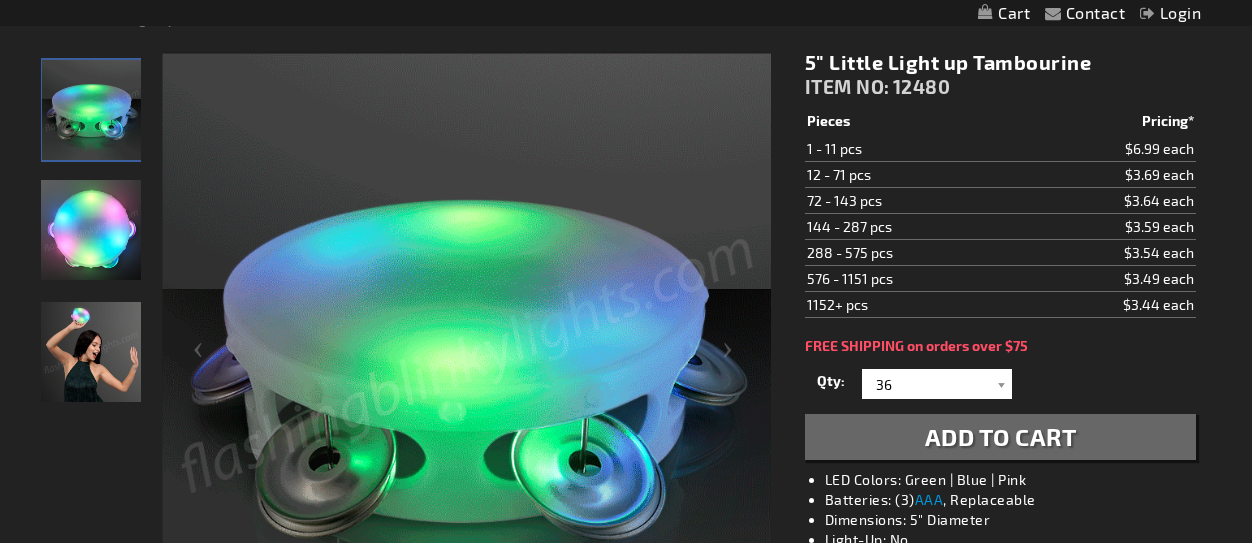 click on "Add to Cart" at bounding box center (1001, 436) 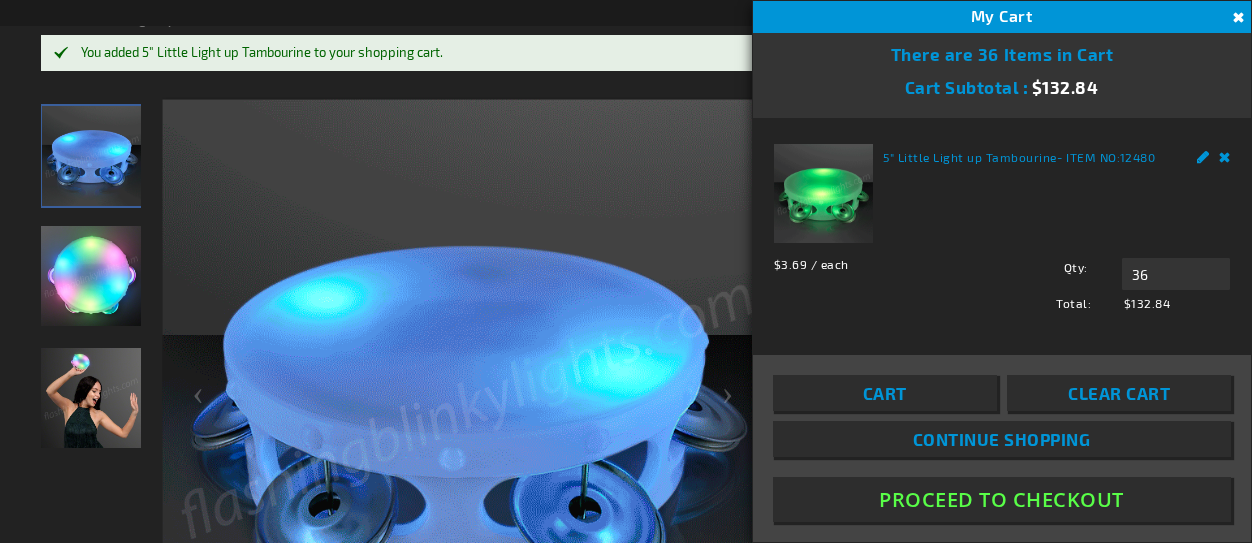 click on "Continue Shopping" at bounding box center (1002, 439) 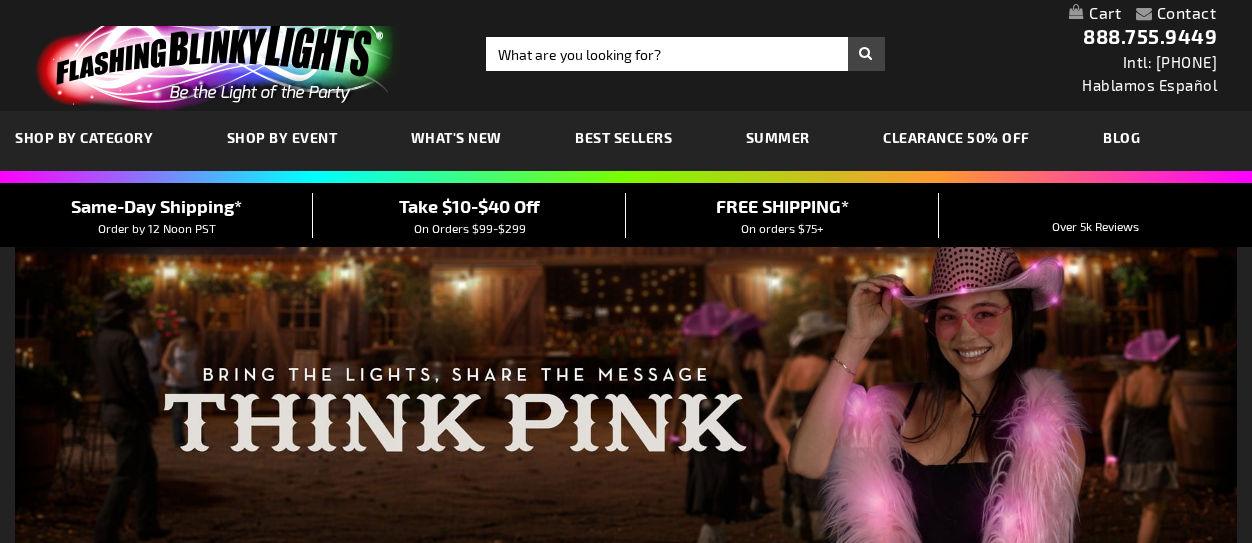 scroll, scrollTop: 0, scrollLeft: 0, axis: both 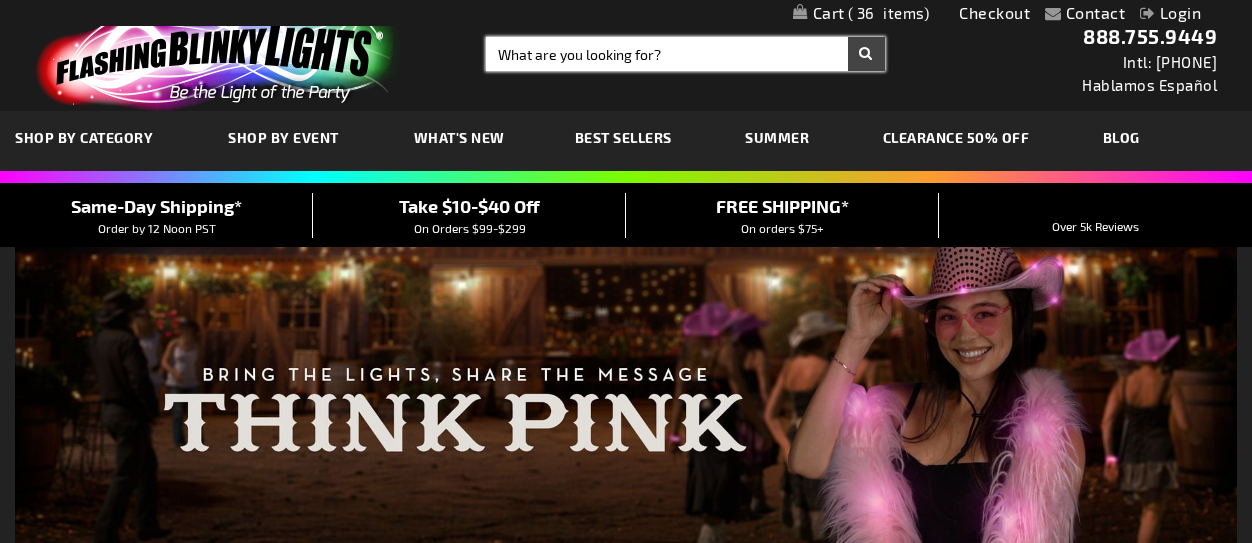 click on "Search" at bounding box center (685, 54) 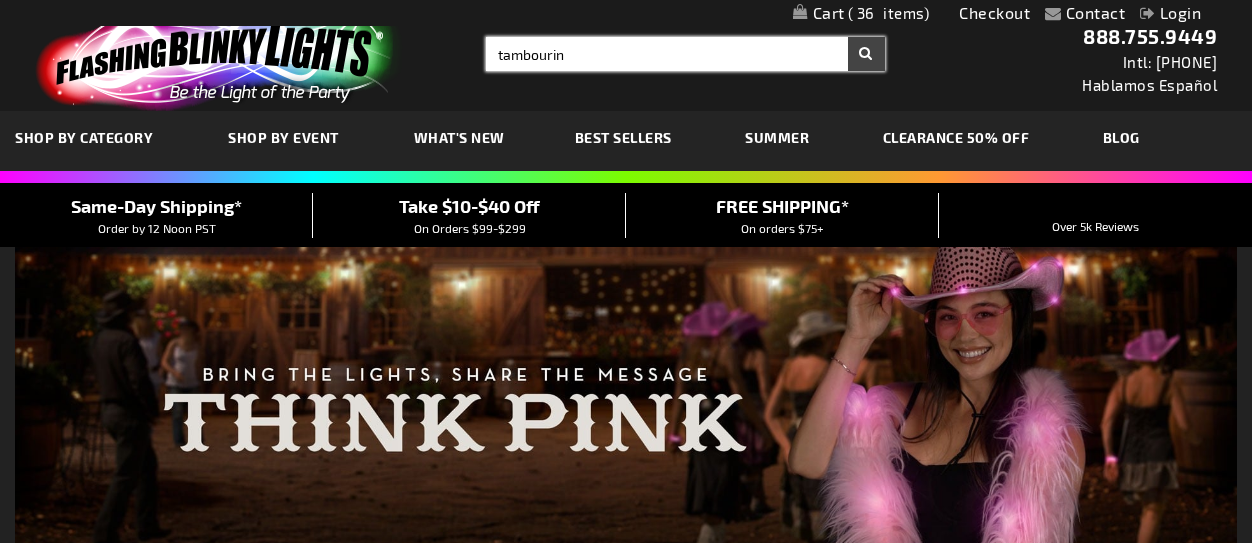 type on "tambourin" 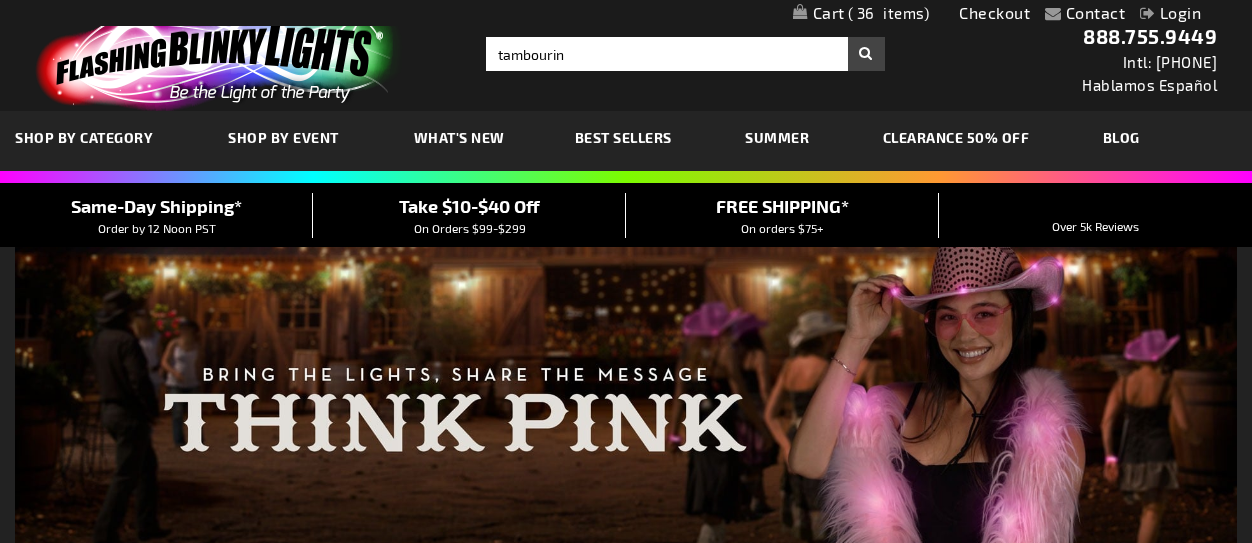 click on "Search" at bounding box center (866, 54) 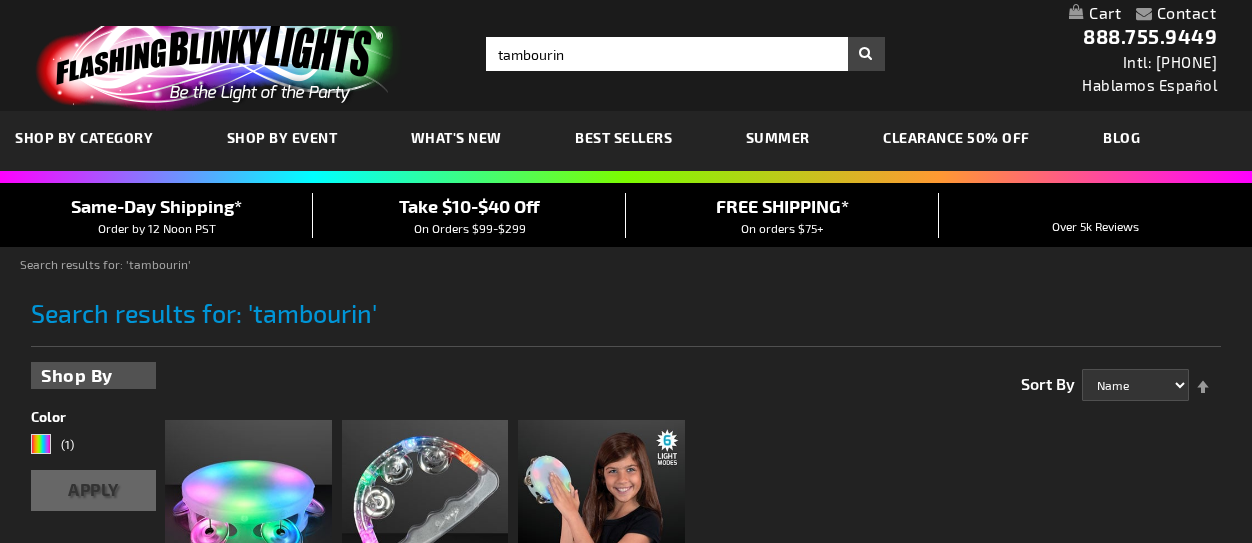 scroll, scrollTop: 0, scrollLeft: 0, axis: both 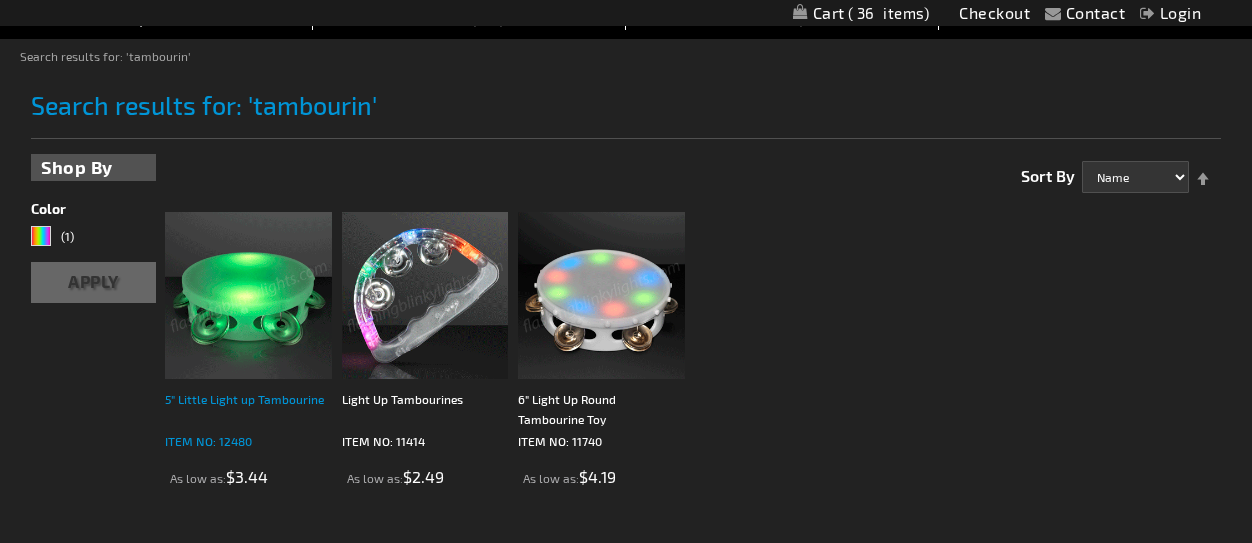 click on "5" Little Light up Tambourine" at bounding box center (248, 409) 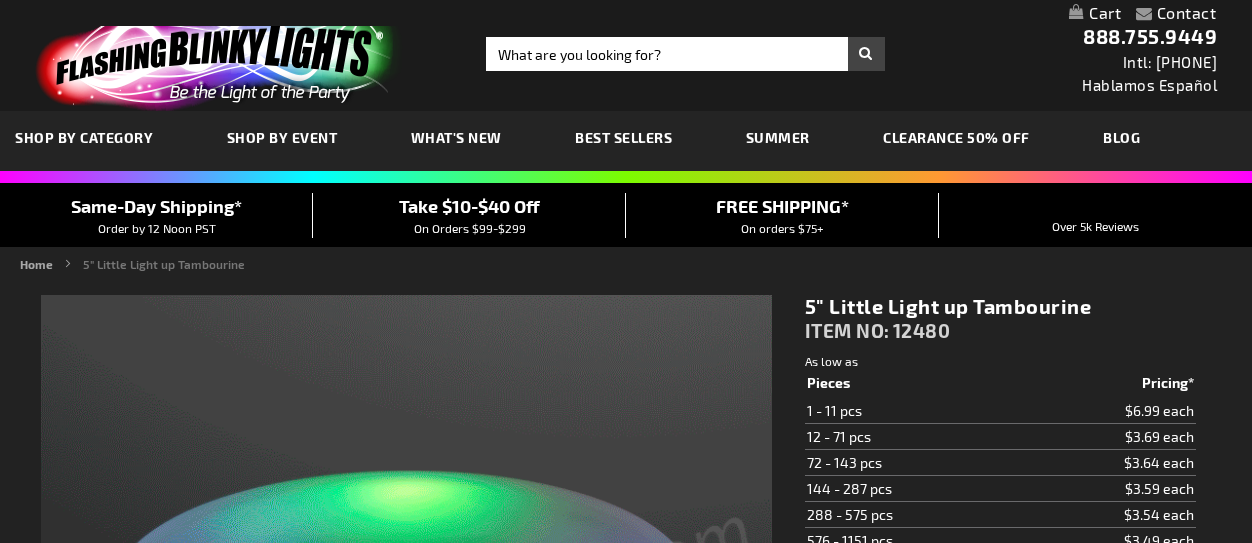 scroll, scrollTop: 0, scrollLeft: 0, axis: both 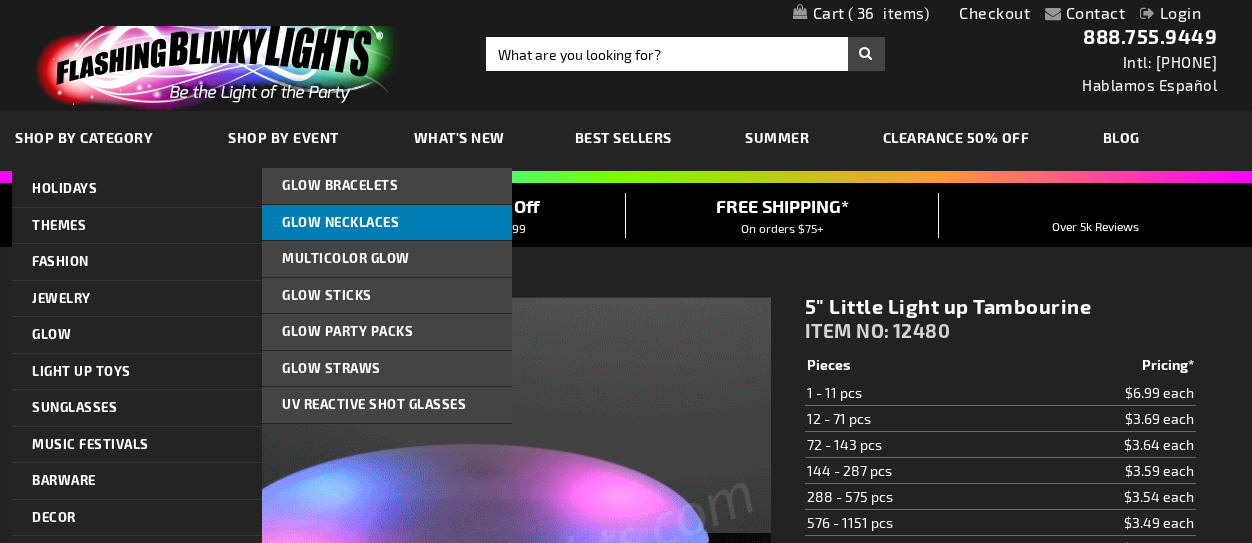 click on "Glow Necklaces" at bounding box center (340, 222) 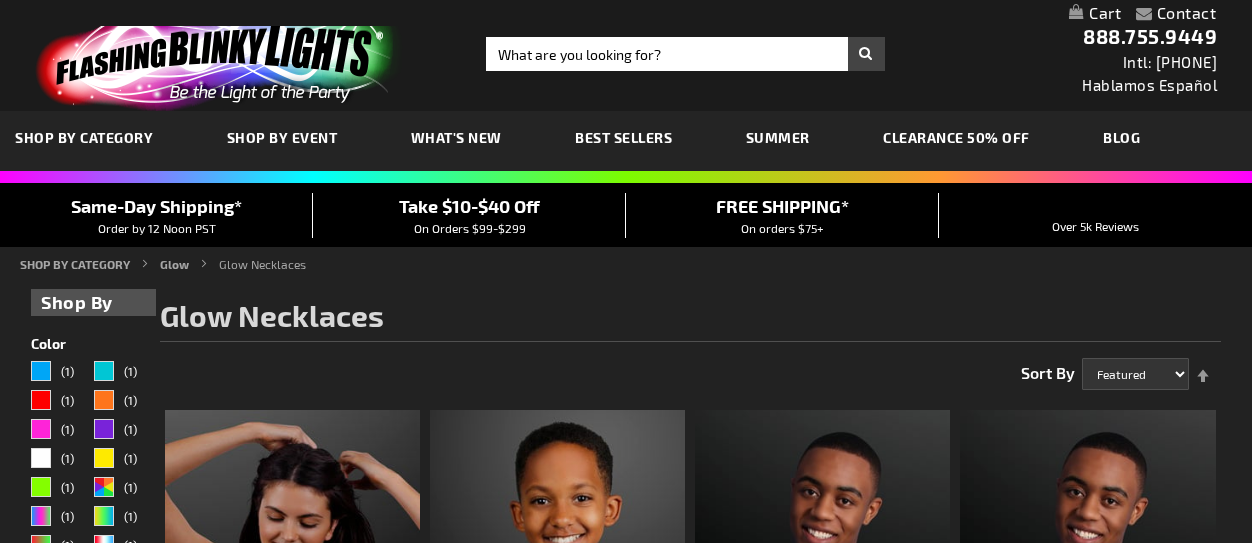 scroll, scrollTop: 0, scrollLeft: 0, axis: both 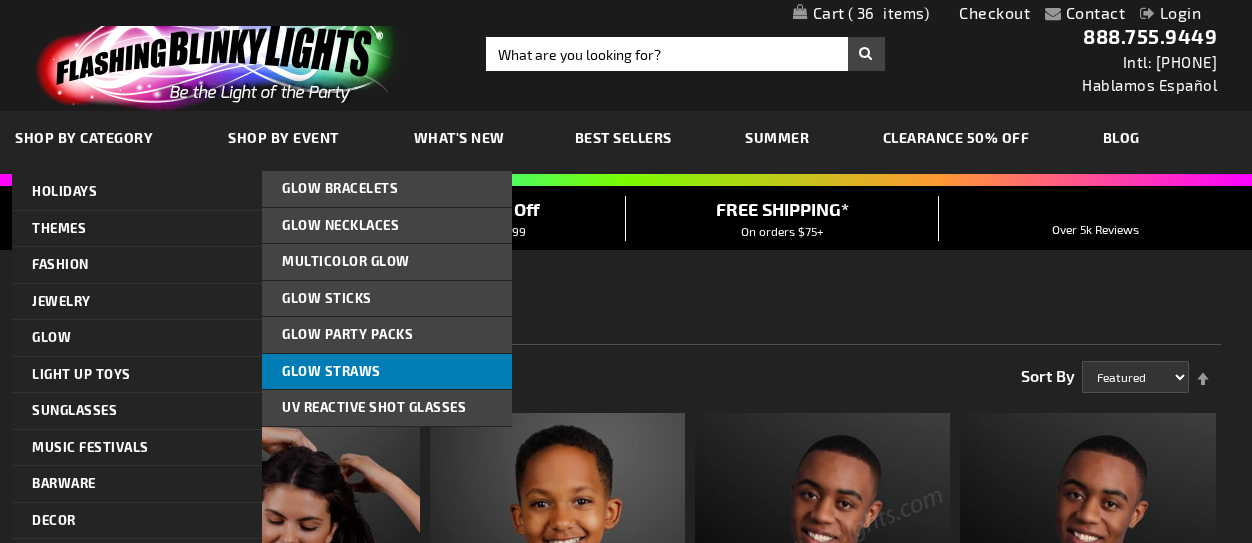 click on "Glow Straws" at bounding box center [331, 371] 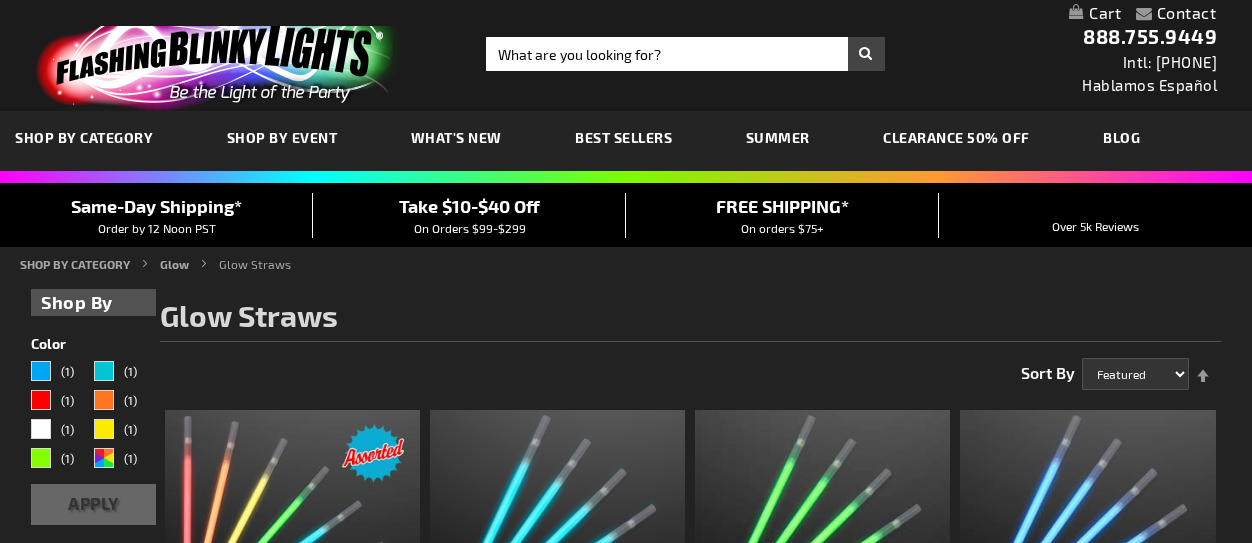 scroll, scrollTop: 0, scrollLeft: 0, axis: both 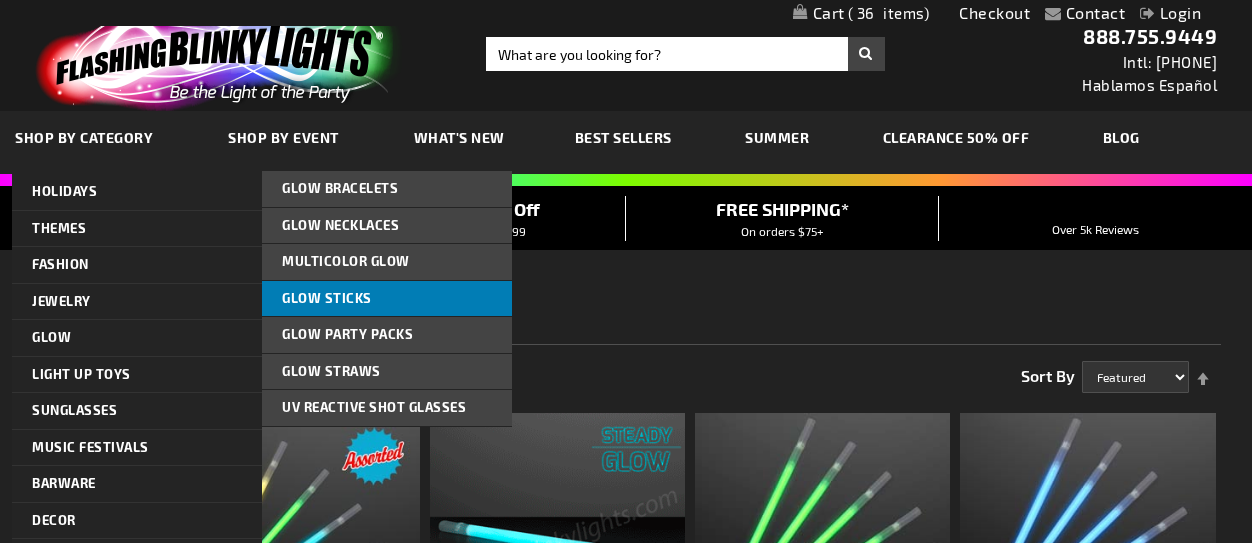 click on "Glow Sticks" at bounding box center [327, 298] 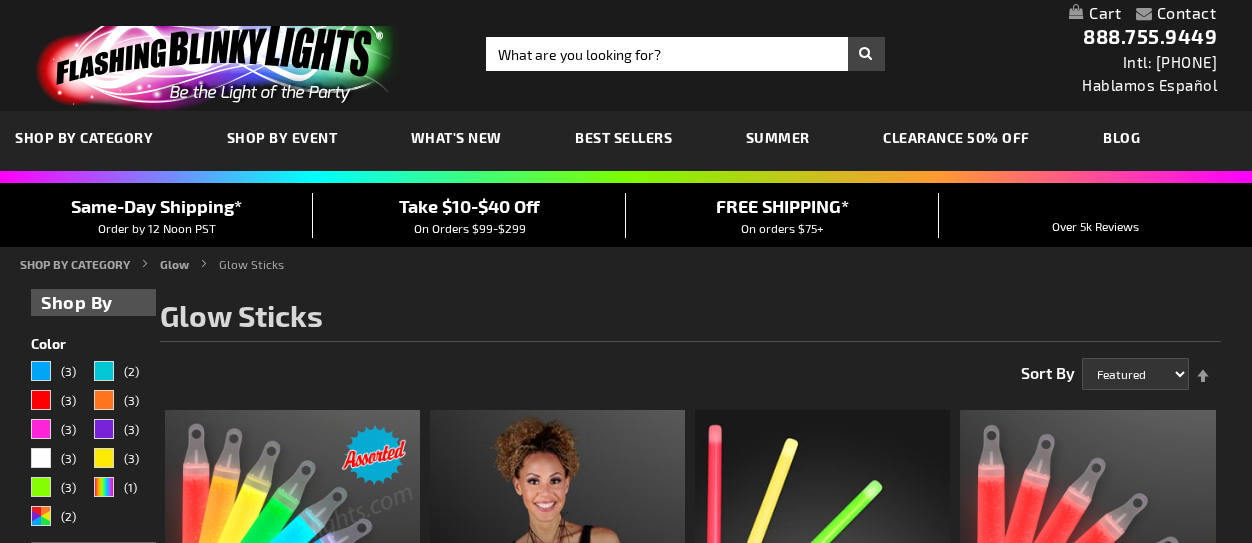 scroll, scrollTop: 171, scrollLeft: 0, axis: vertical 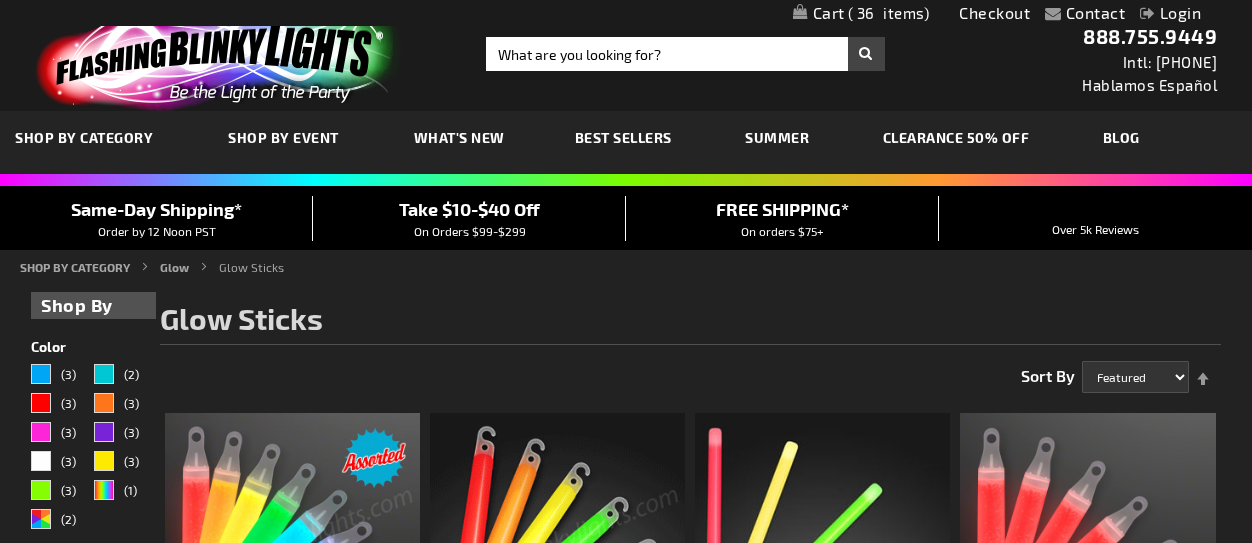 click on "Checkout" at bounding box center (994, 12) 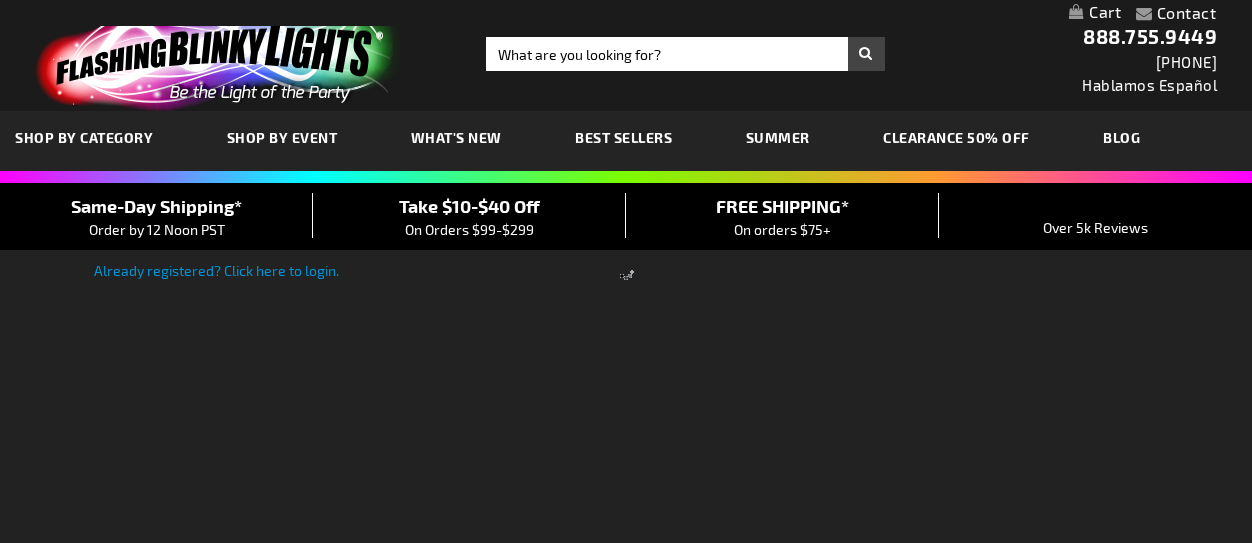 scroll, scrollTop: 0, scrollLeft: 0, axis: both 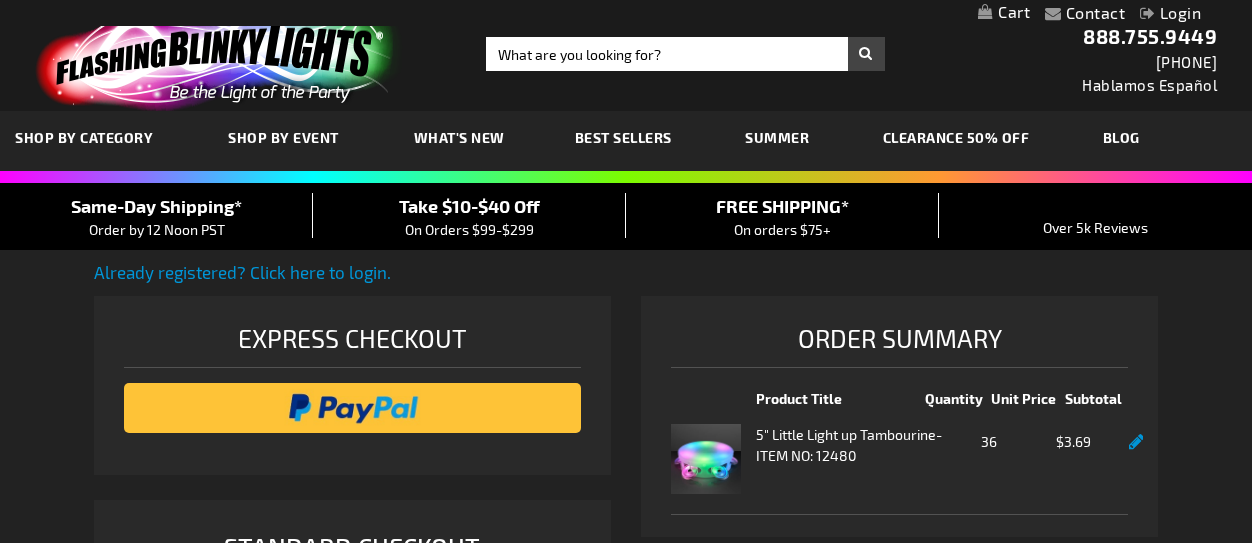 select on "US" 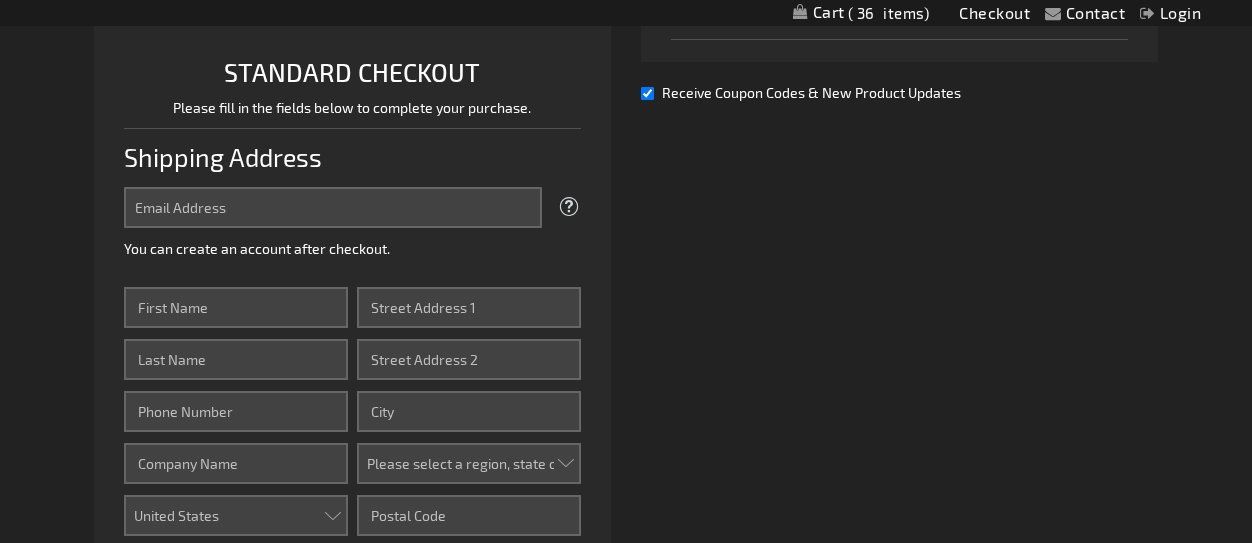 scroll, scrollTop: 472, scrollLeft: 0, axis: vertical 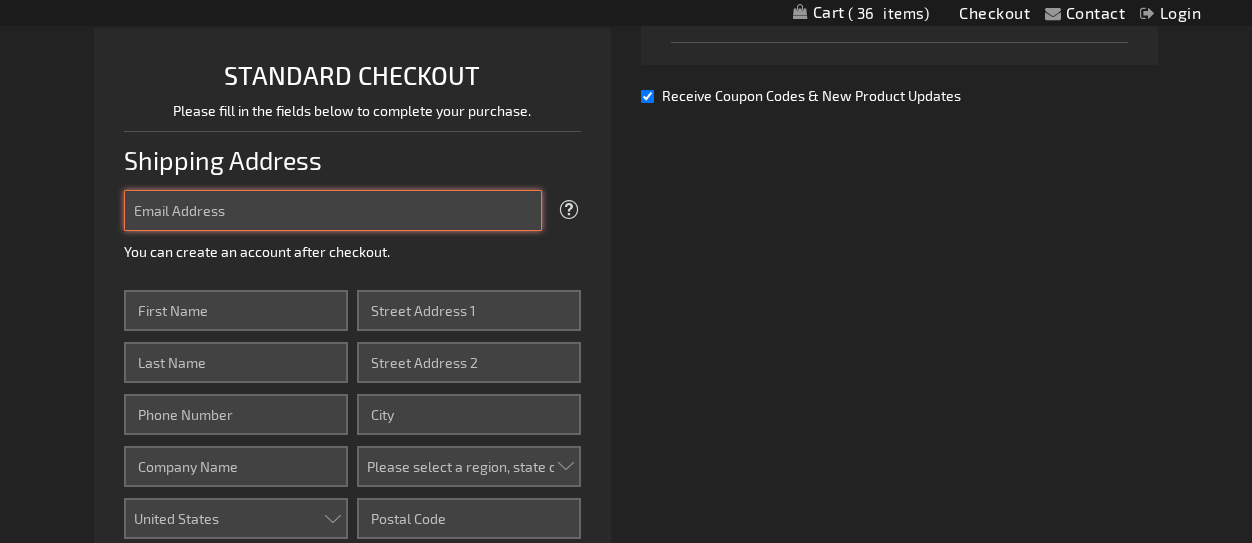 click on "Email Address" at bounding box center [333, 210] 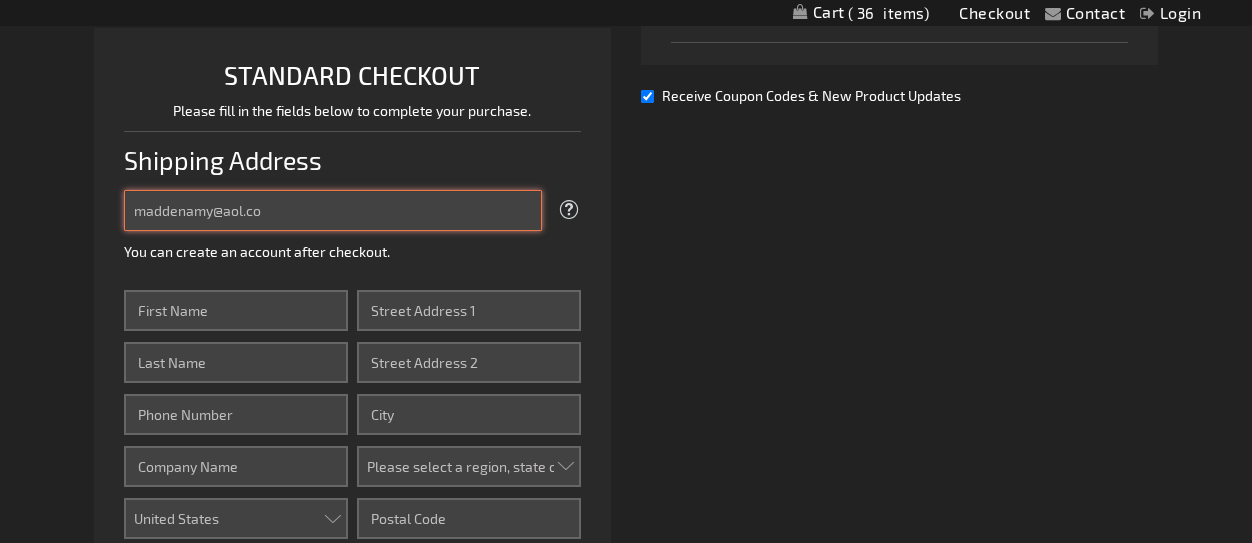 type on "maddenamy@aol.com" 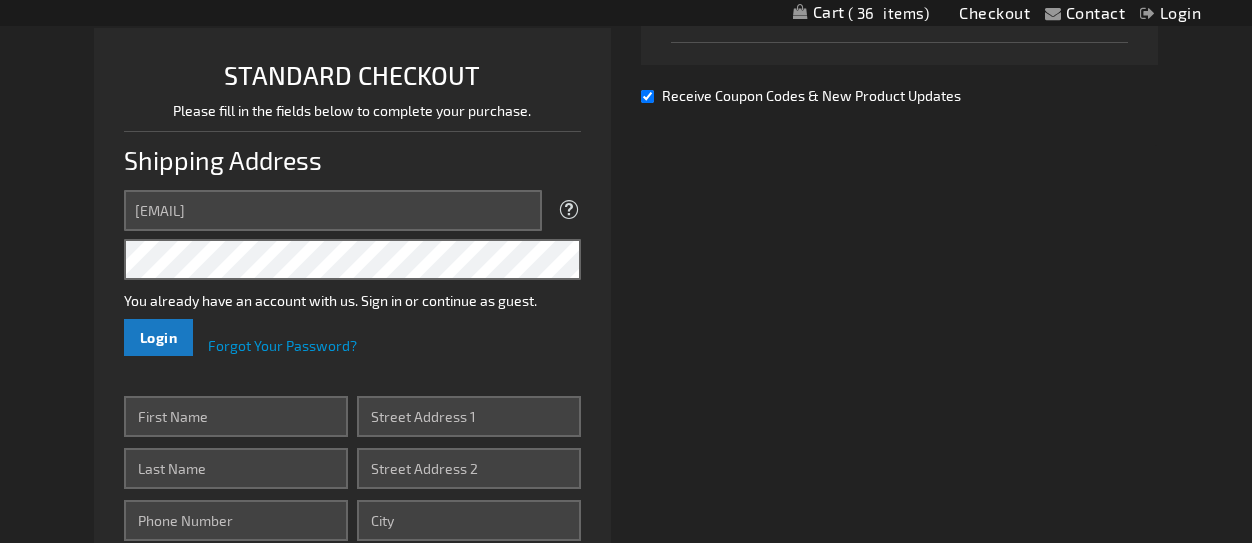 click on "Password
You already have an account with us. Sign in or continue as guest.
Login
Forgot Your Password?" at bounding box center (352, 297) 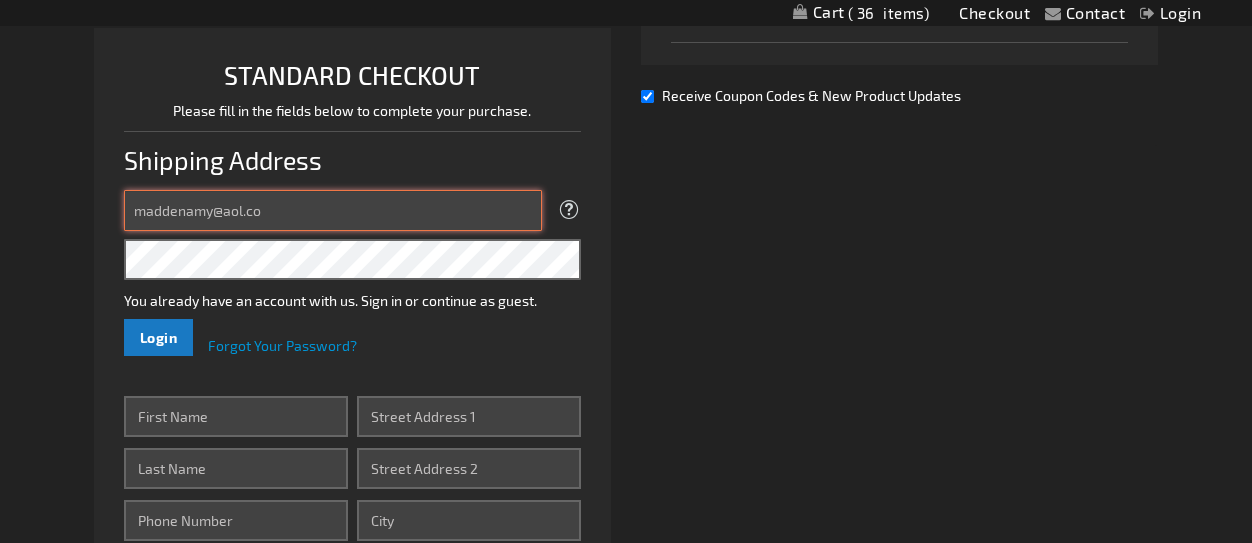 type on "maddenamy@aol.com" 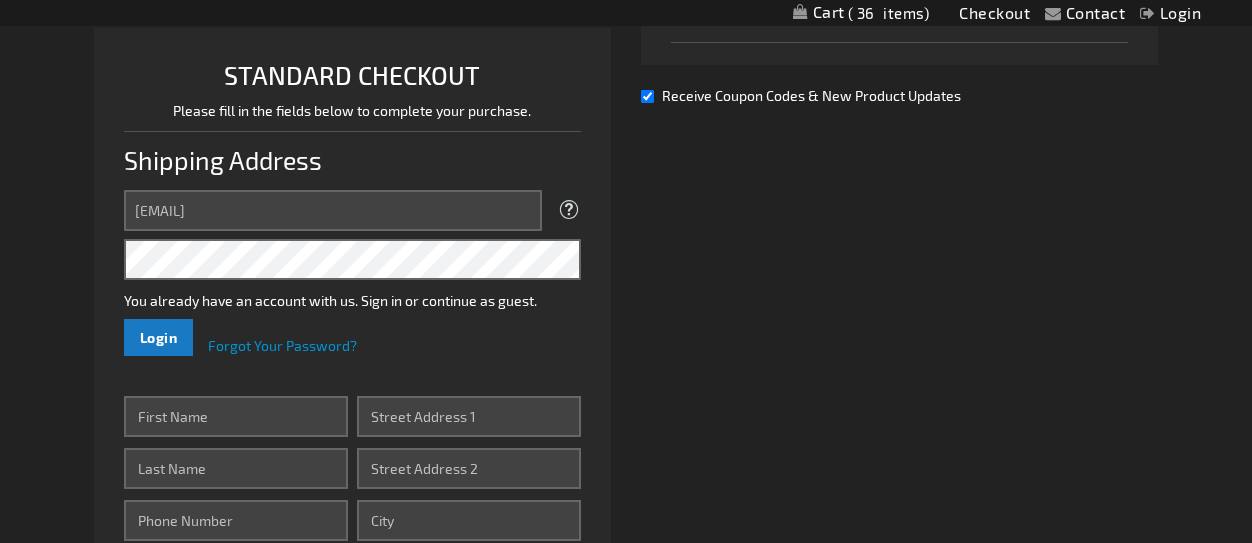 click on "Login" at bounding box center [159, 337] 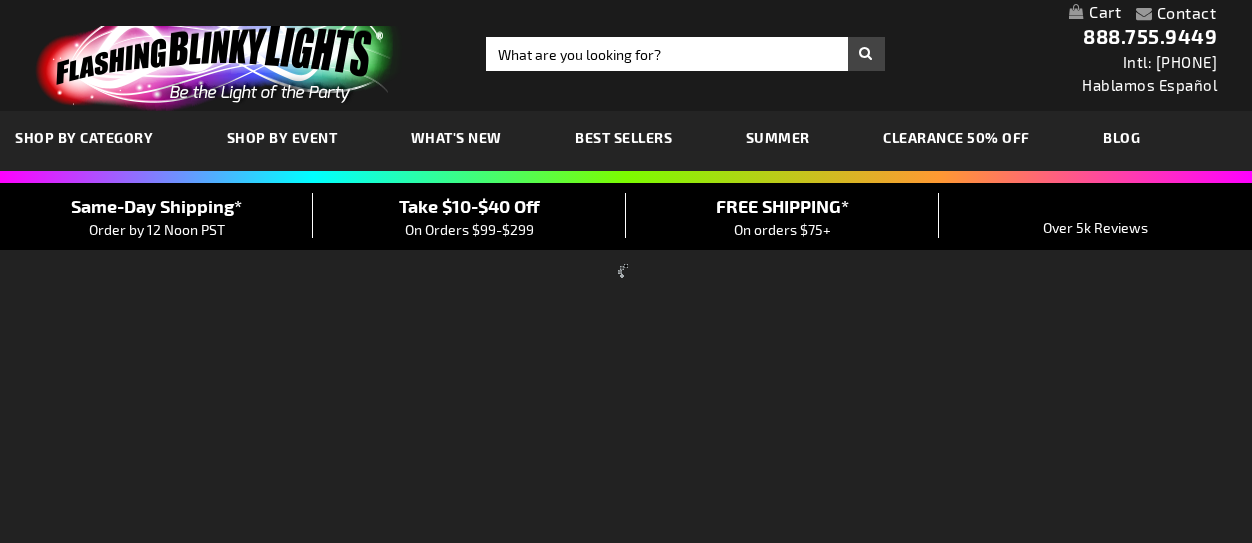 scroll, scrollTop: 472, scrollLeft: 0, axis: vertical 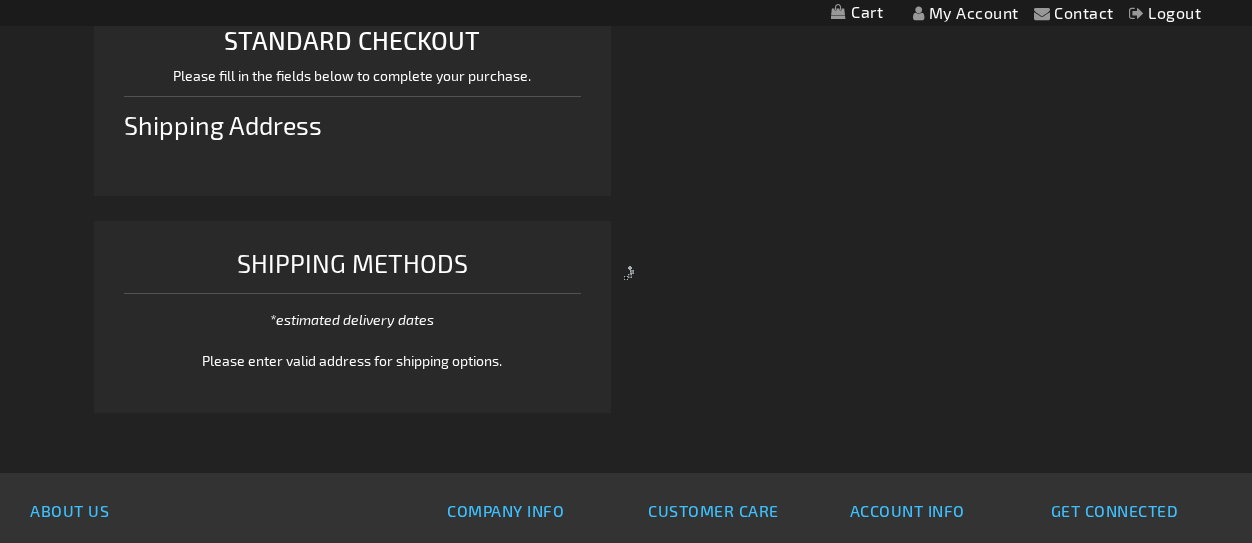 select on "US" 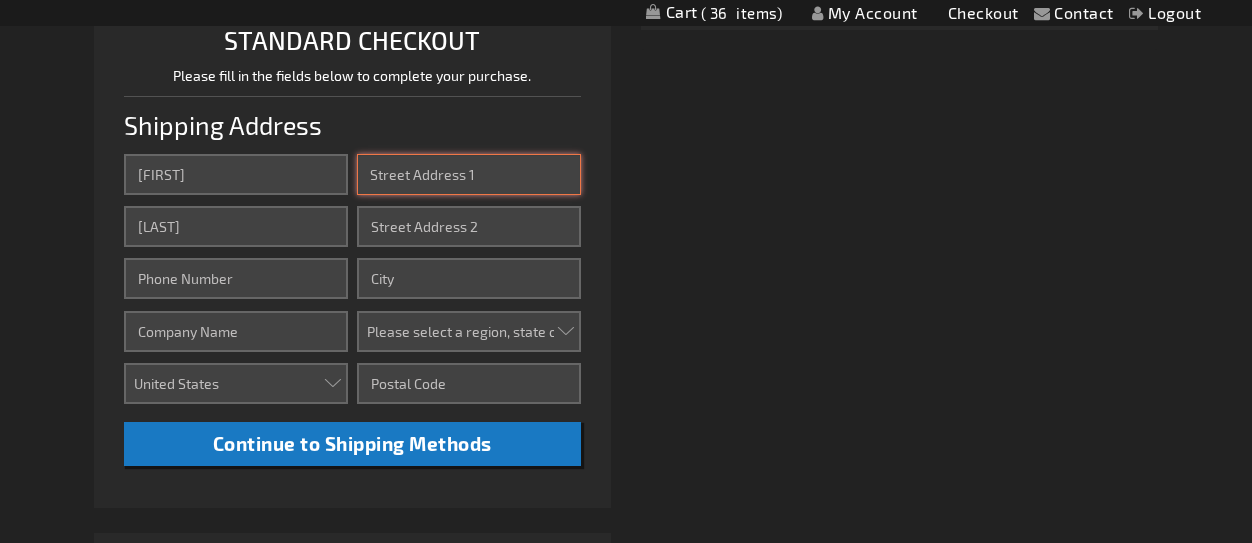 click on "Street Address: Line 1" at bounding box center (469, 174) 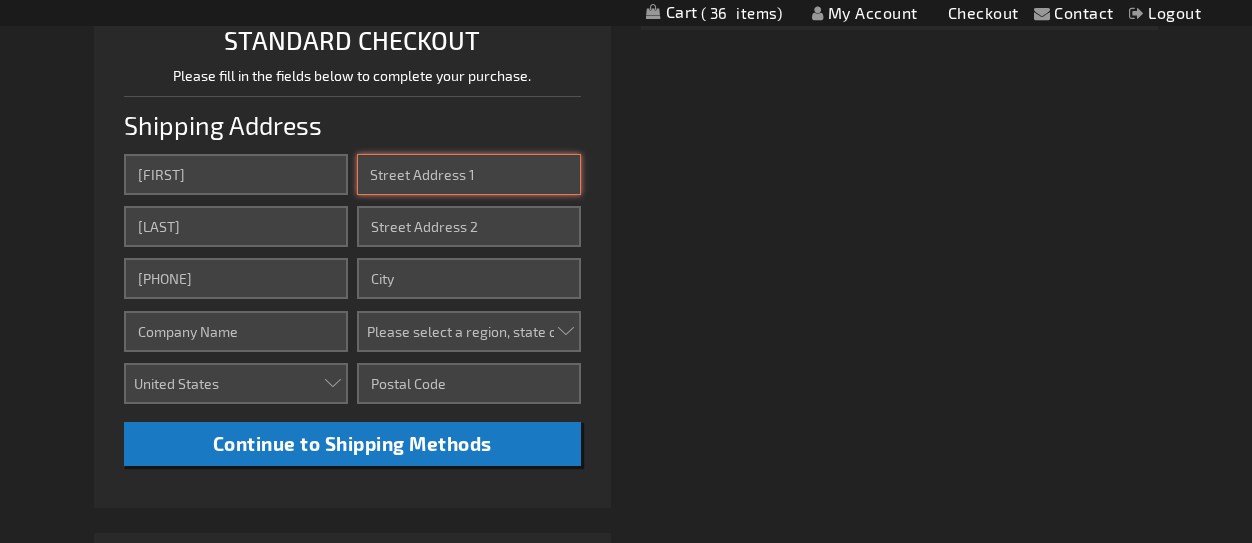 type on "168 Webhannet dr" 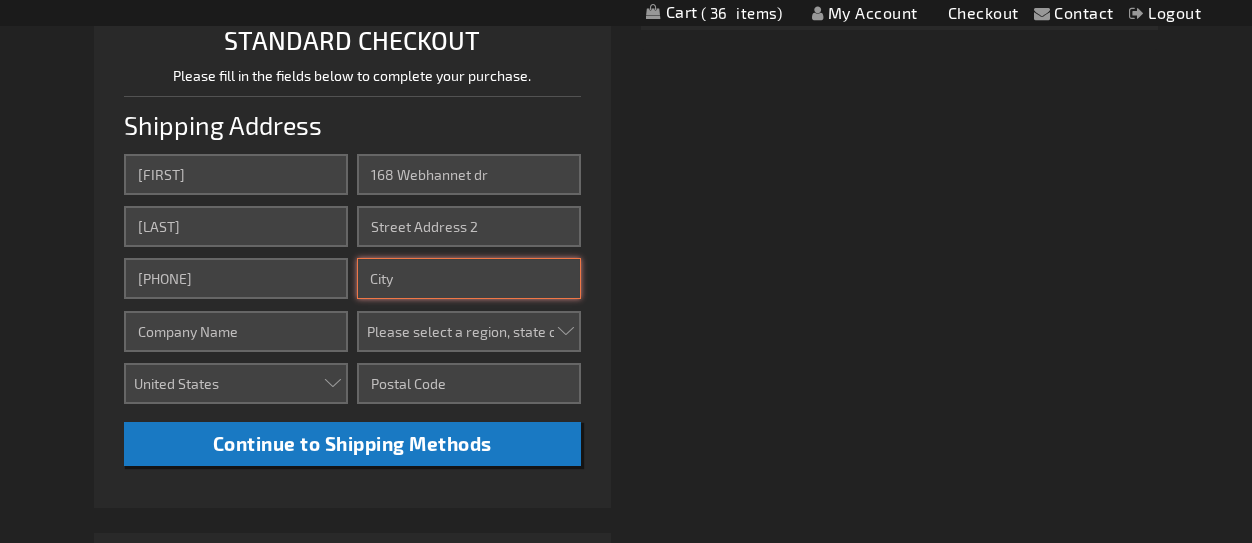 type on "Wells" 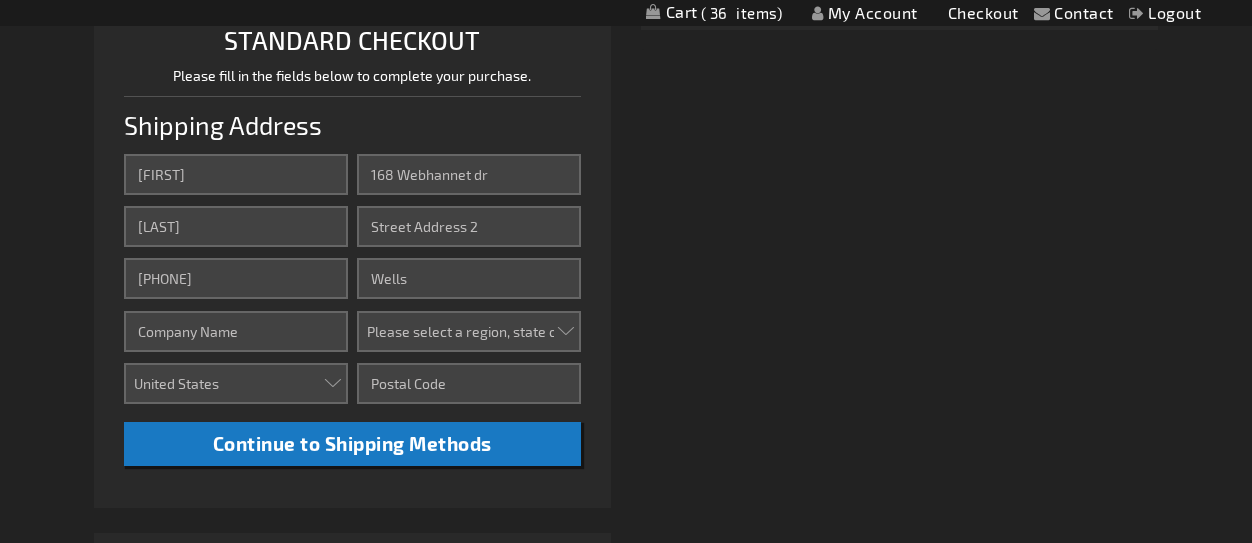 select on "29" 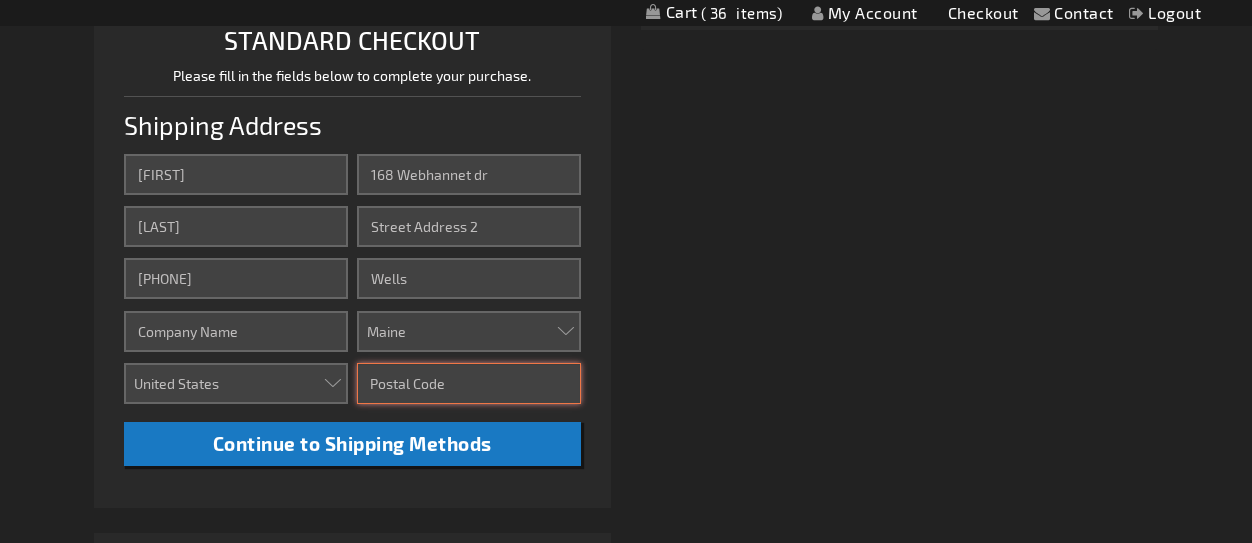 type on "[POSTAL_CODE]" 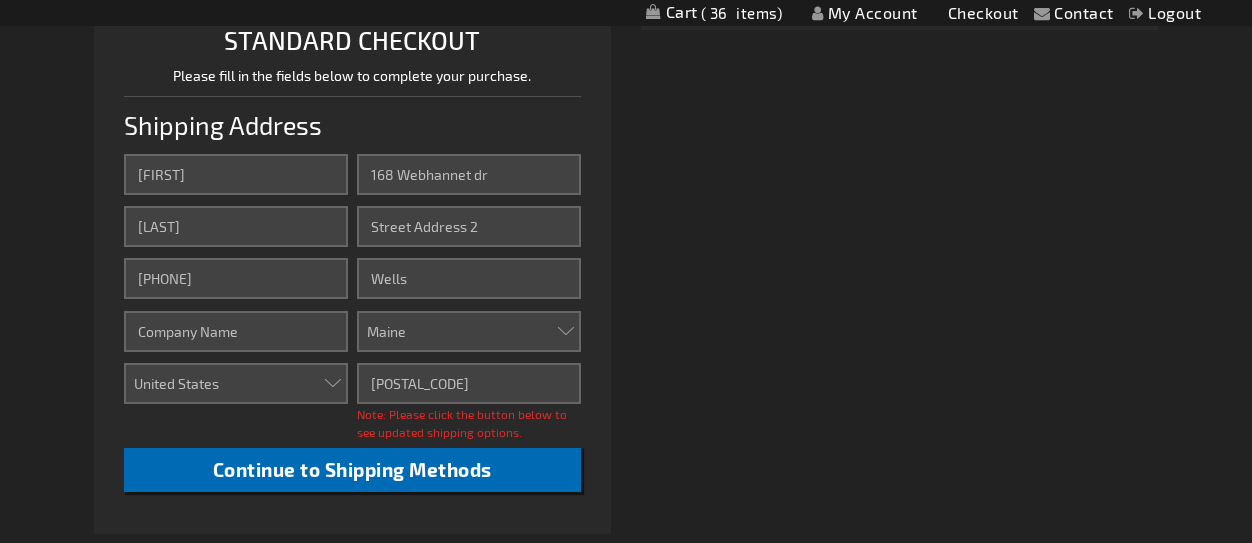 click on "Continue to Shipping Methods" at bounding box center [352, 469] 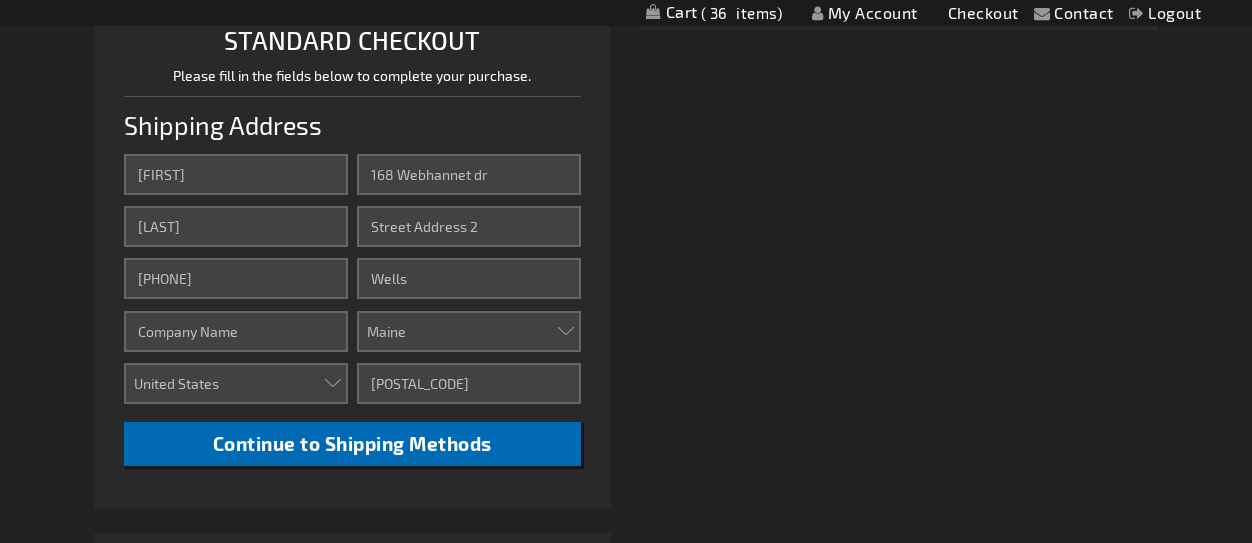 click on "Continue to Shipping Methods" at bounding box center (352, 443) 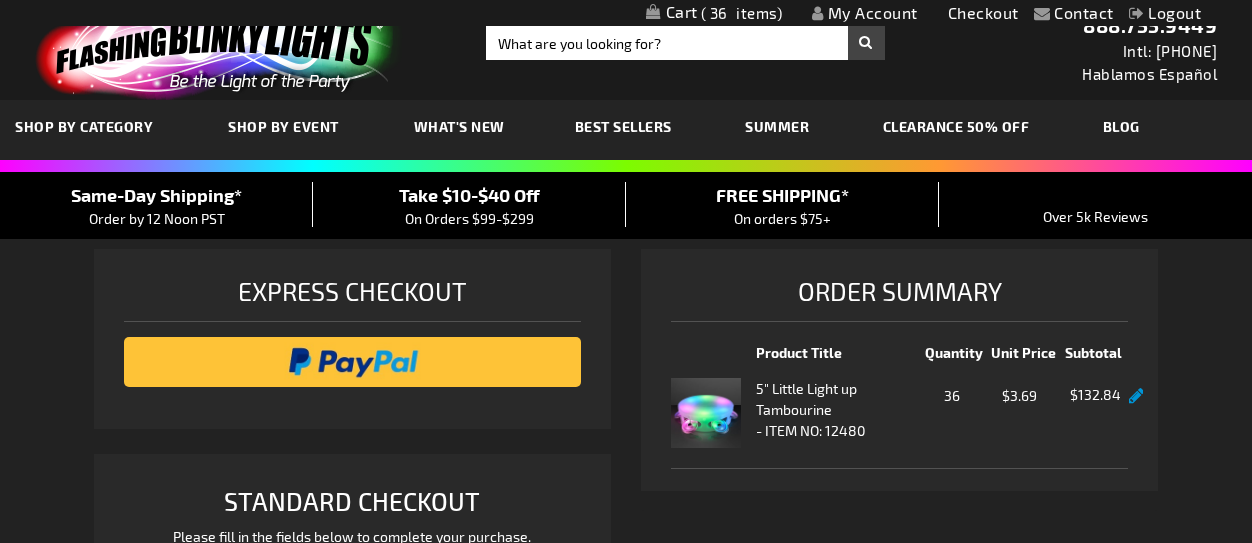 scroll, scrollTop: 12, scrollLeft: 0, axis: vertical 